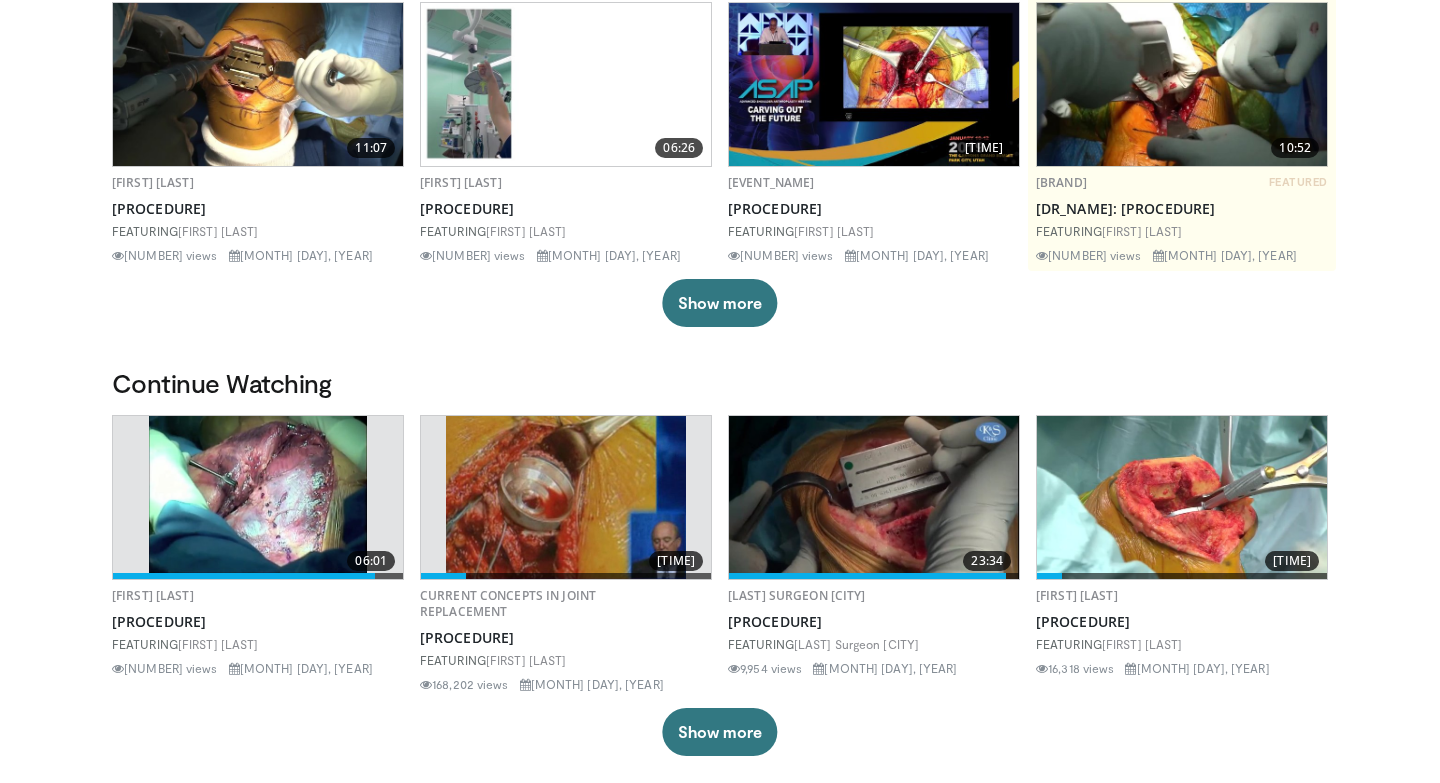 scroll, scrollTop: 240, scrollLeft: 0, axis: vertical 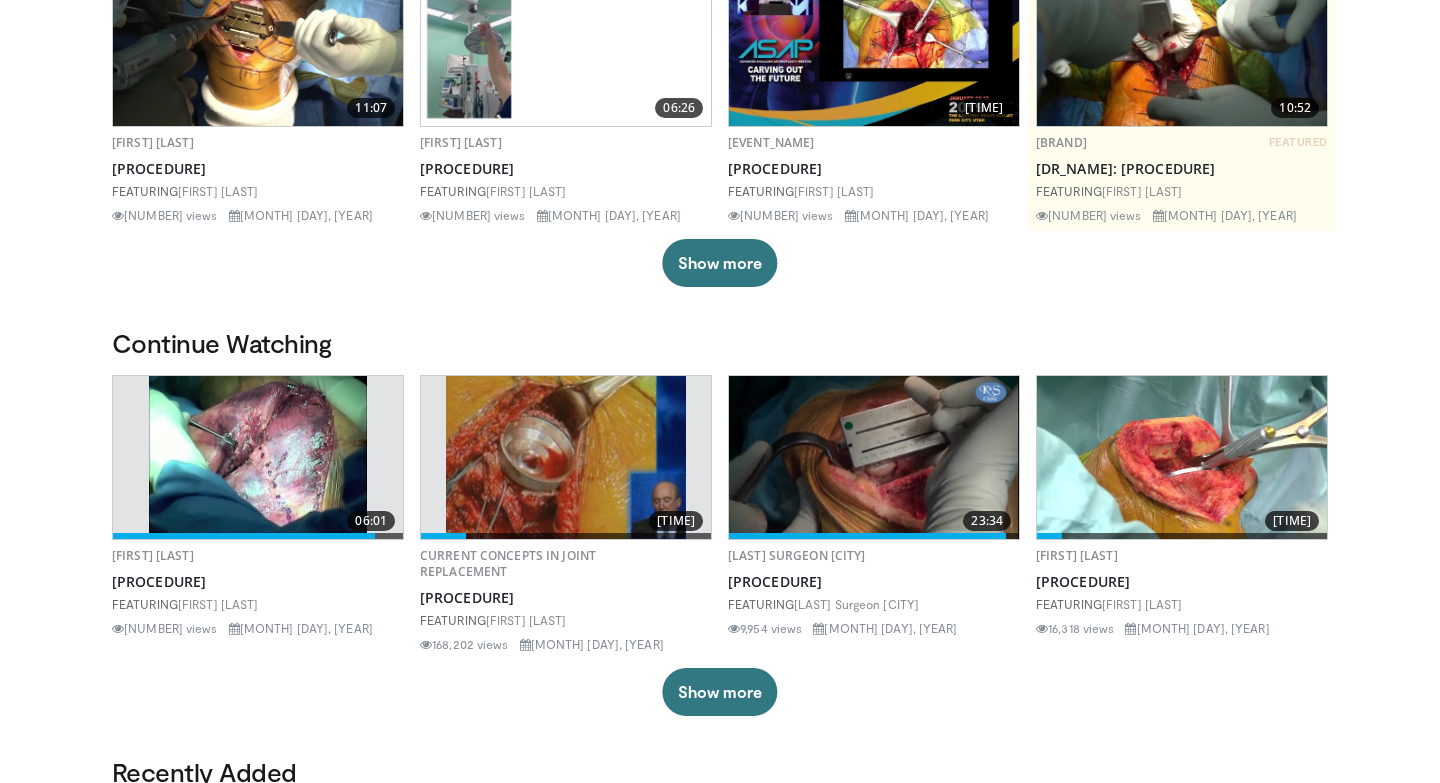click at bounding box center (874, 457) 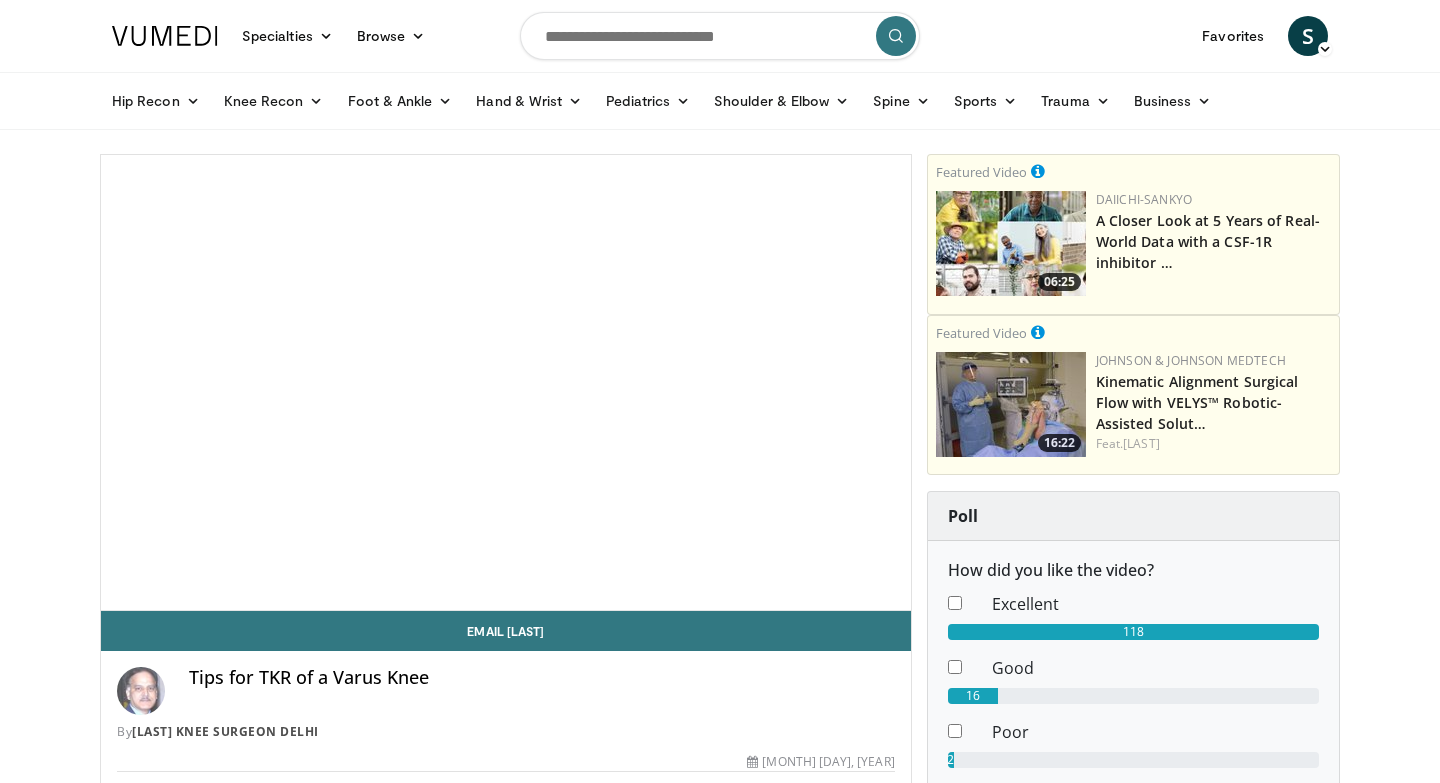 scroll, scrollTop: 0, scrollLeft: 0, axis: both 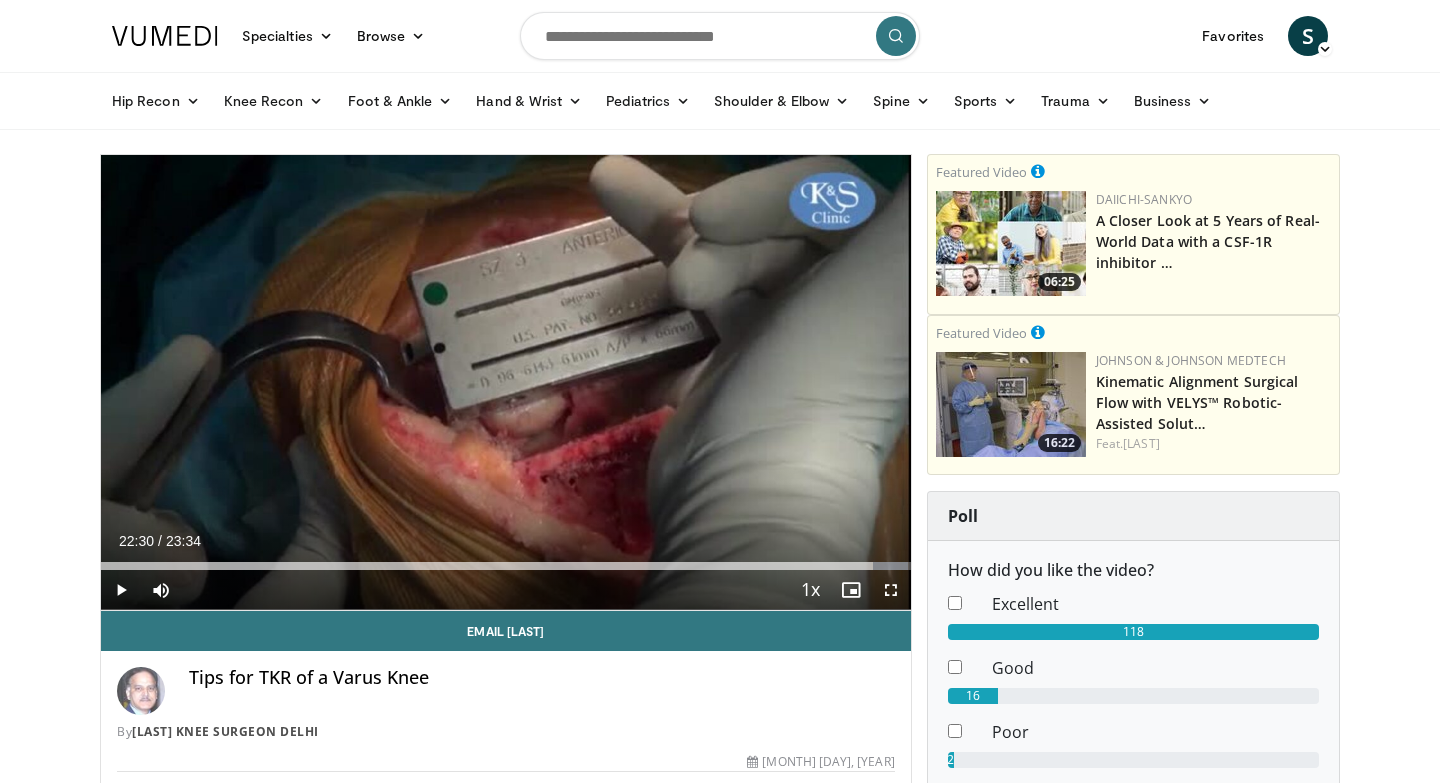 click at bounding box center (121, 590) 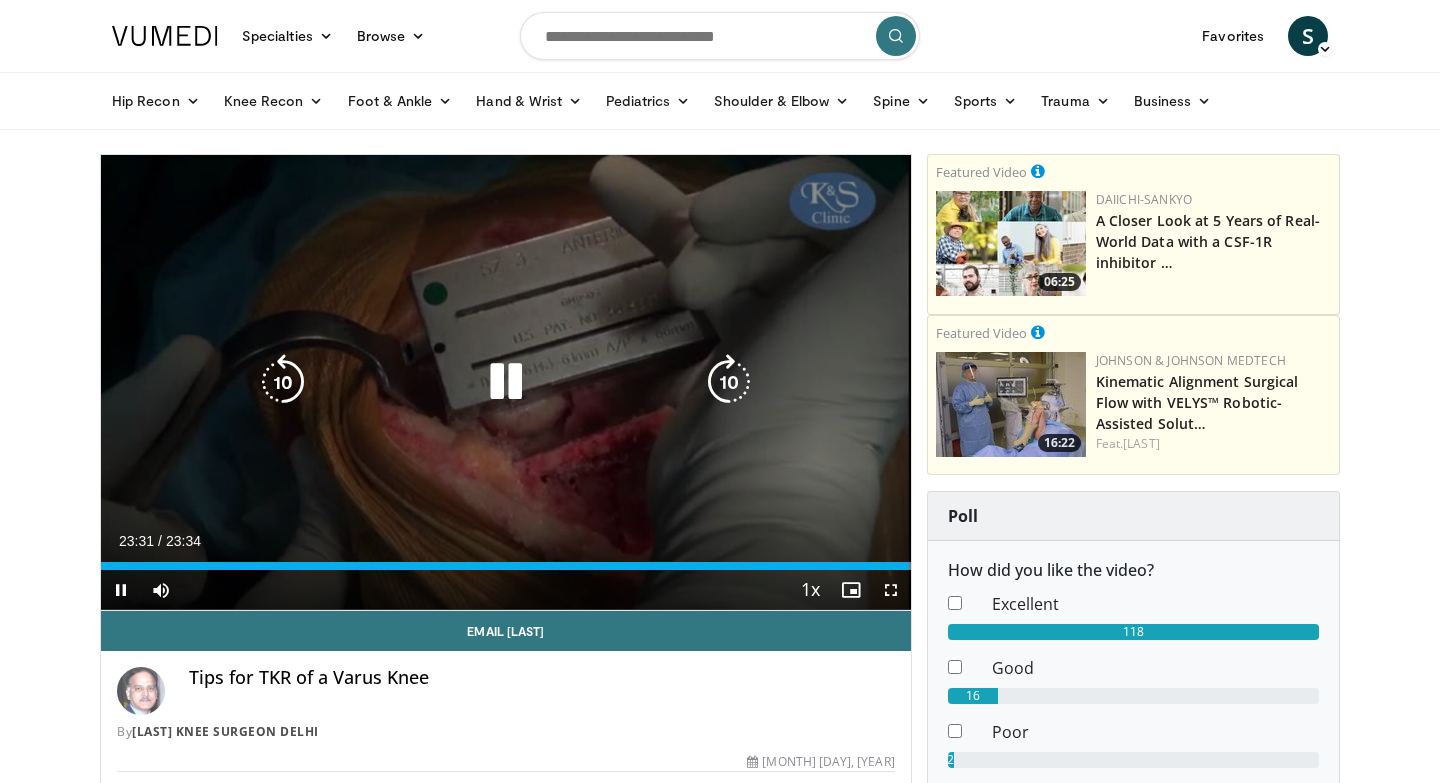 click at bounding box center [506, 382] 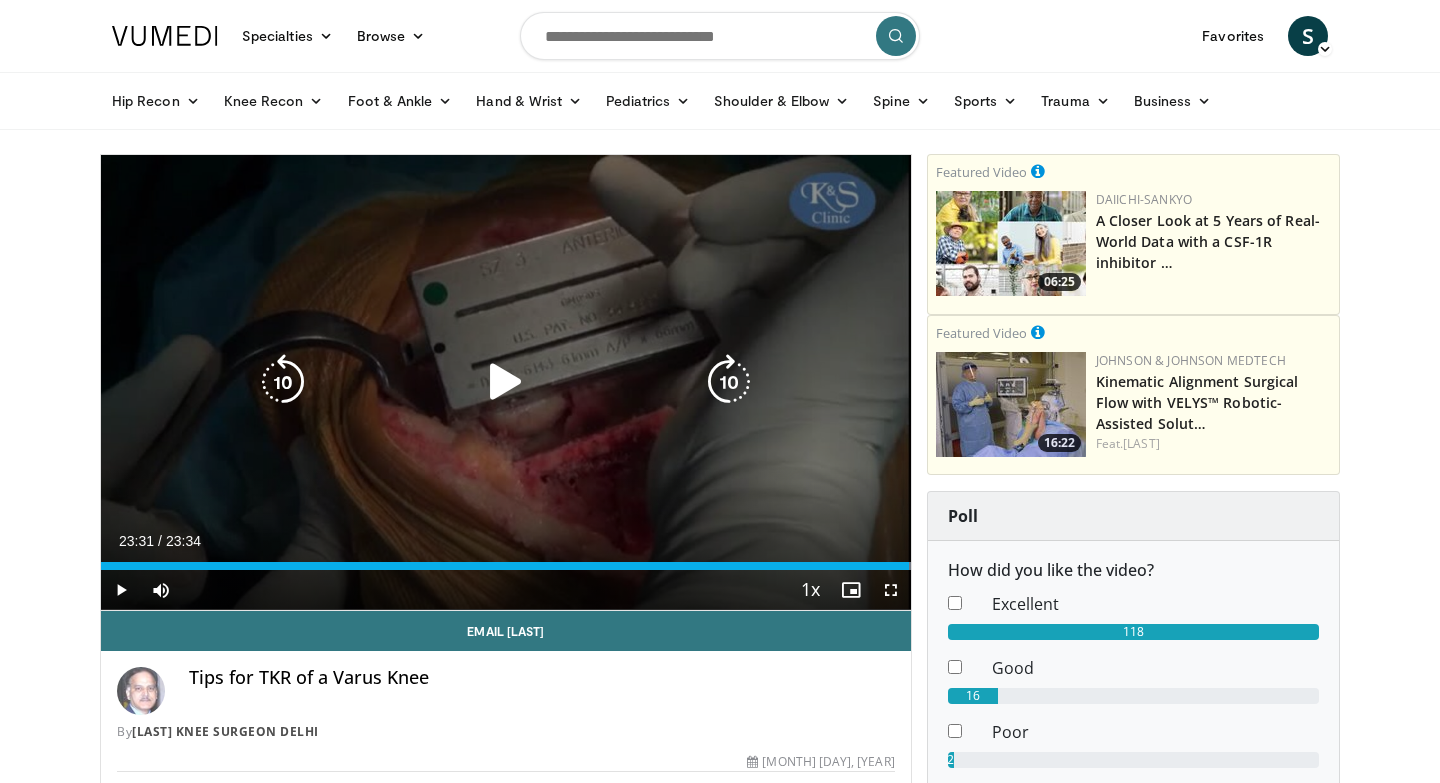 click at bounding box center [506, 382] 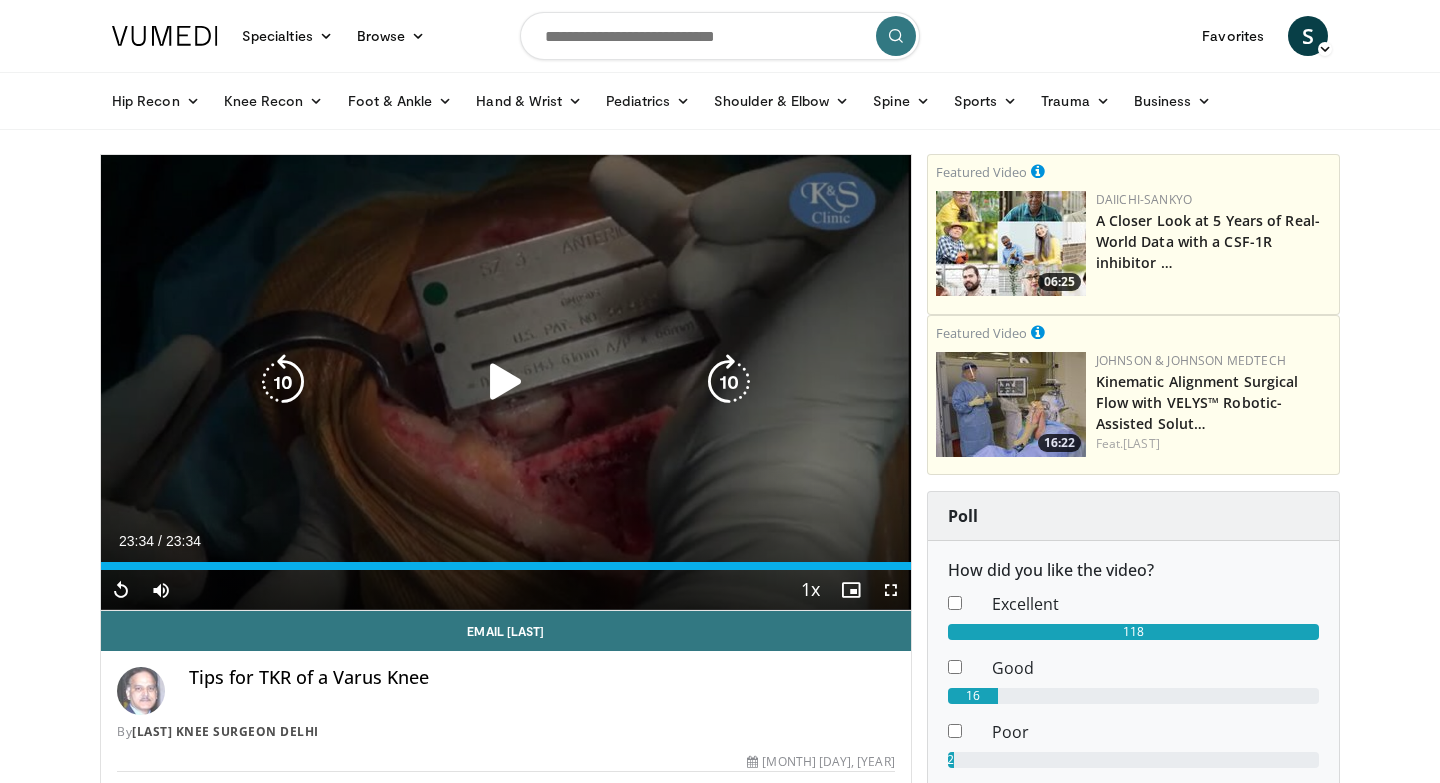 click at bounding box center [506, 382] 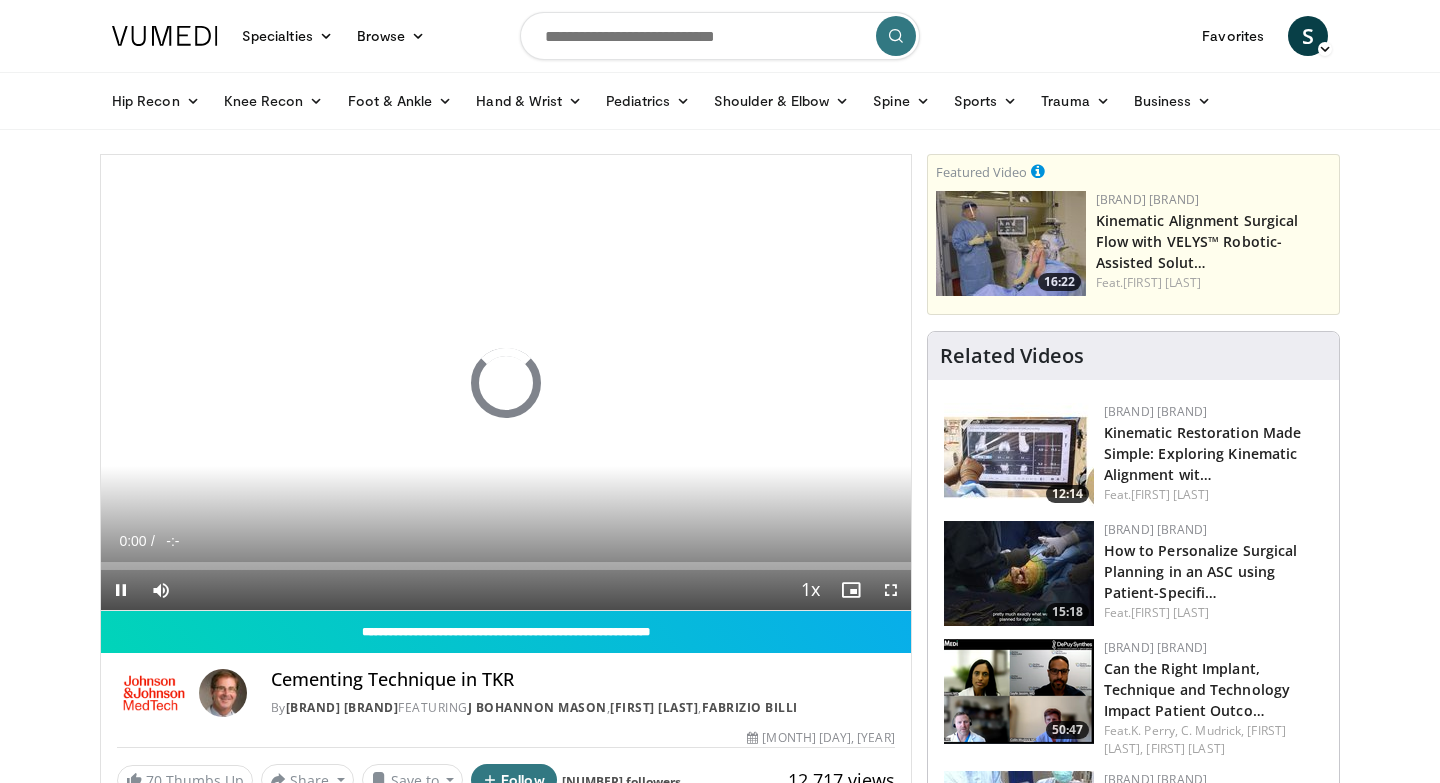 scroll, scrollTop: 0, scrollLeft: 0, axis: both 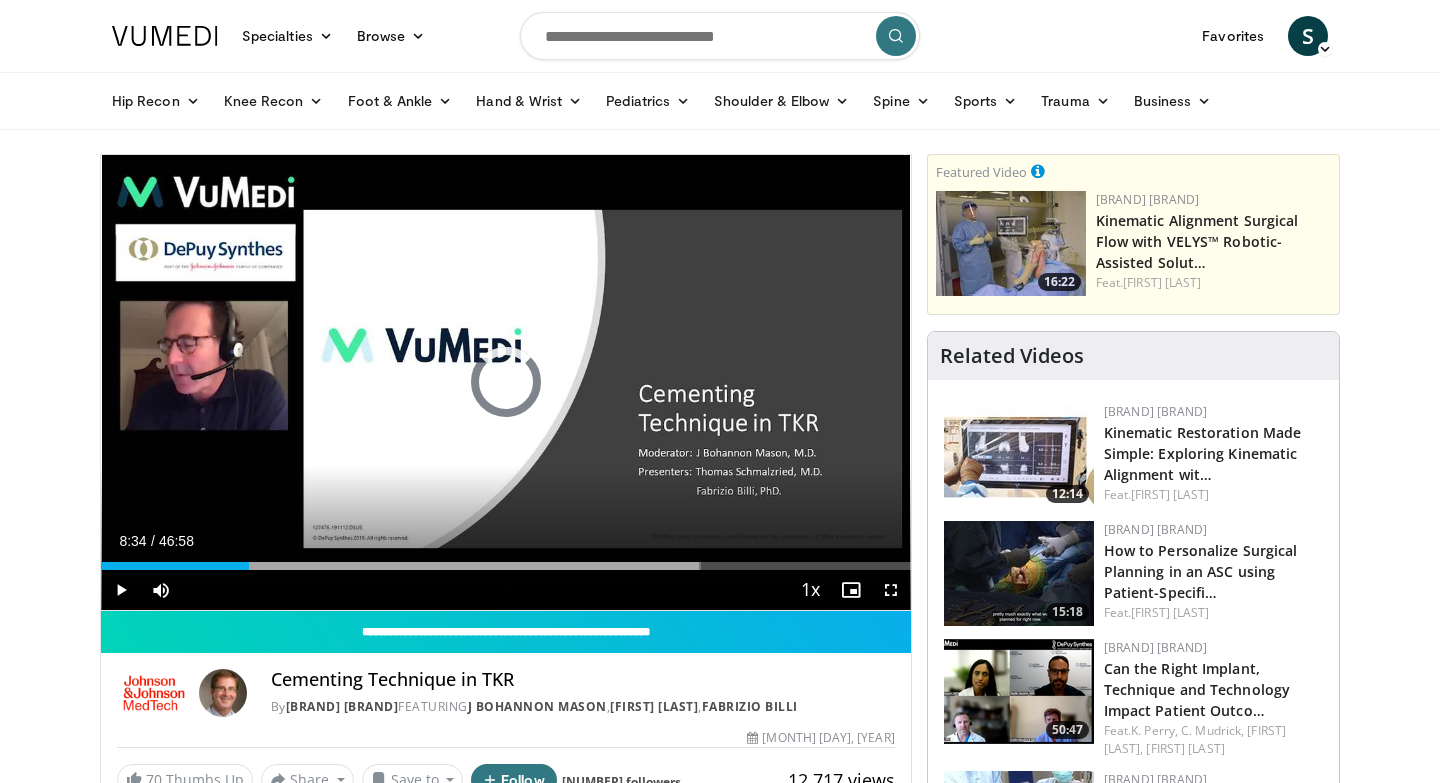 drag, startPoint x: 702, startPoint y: 566, endPoint x: 249, endPoint y: 577, distance: 453.13354 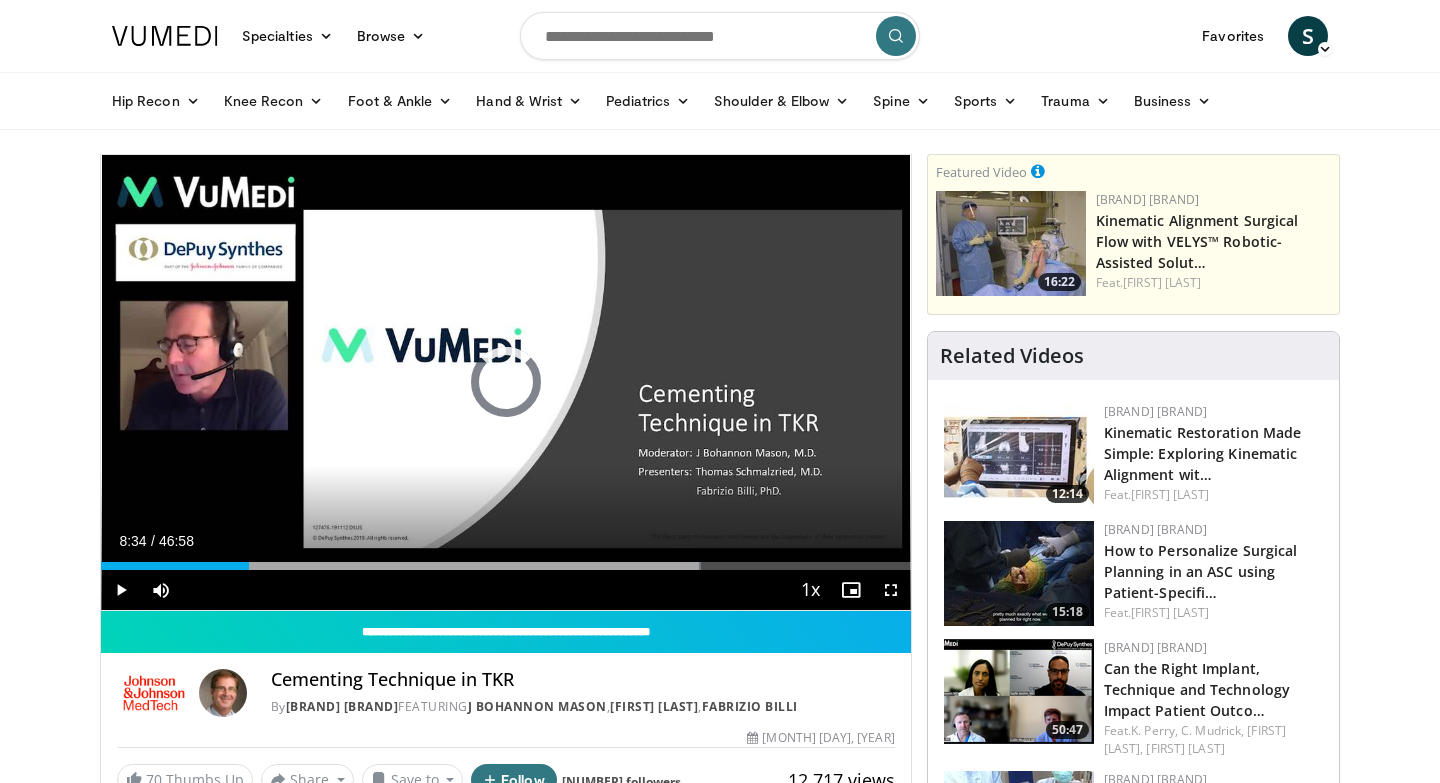 click on "Current Time  8:34 / Duration  46:58 Play Skip Backward Skip Forward Mute Loaded :  74.16% 34:51 28:45 Stream Type  LIVE Seek to live, currently behind live LIVE   1x Playback Rate 0.5x 0.75x 1x , selected 1.25x 1.5x 1.75x 2x Chapters Chapters Descriptions descriptions off , selected Captions captions off , selected Audio Track en (Main) , selected Fullscreen Enable picture-in-picture mode" at bounding box center [506, 590] 